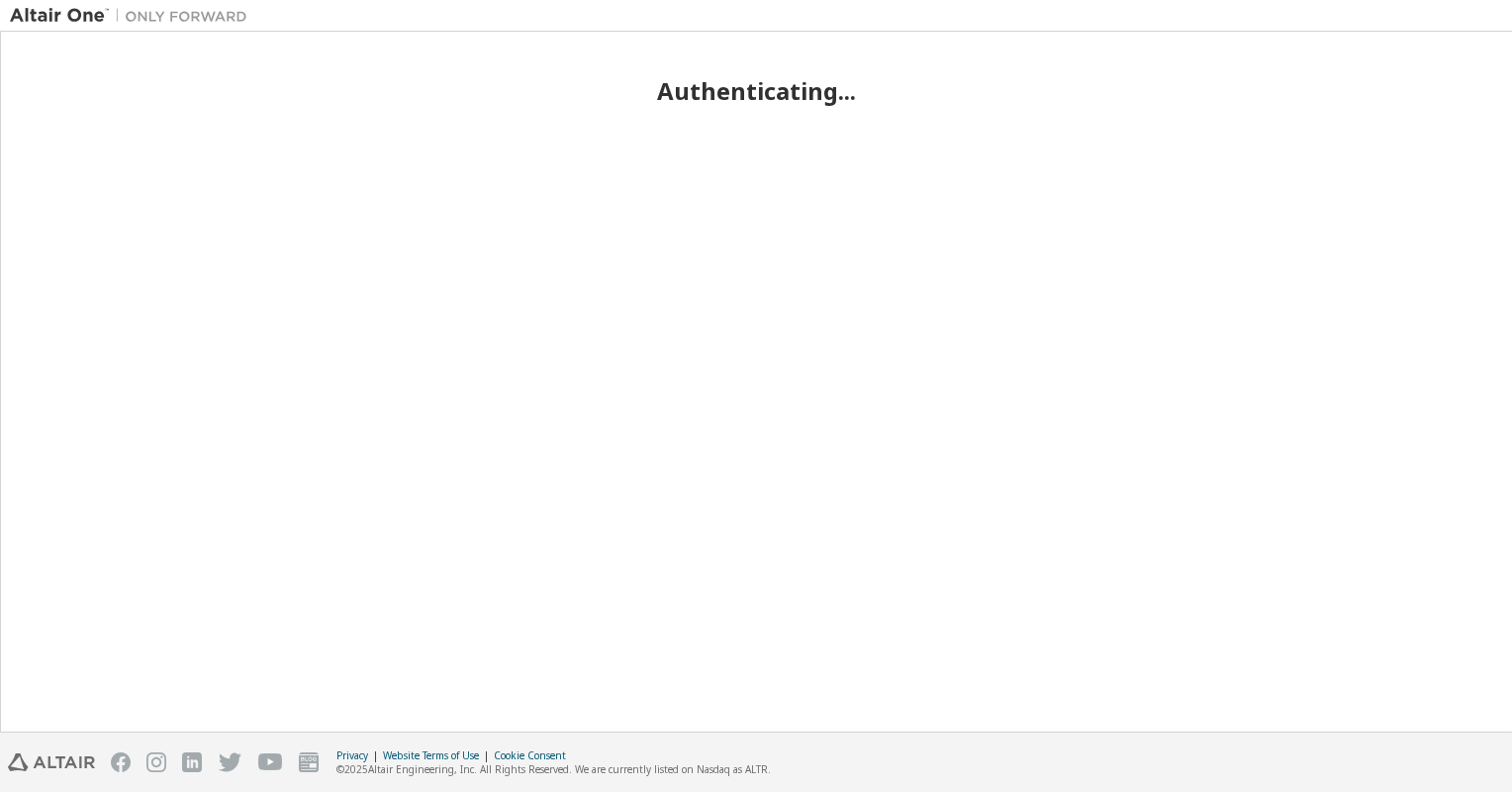 scroll, scrollTop: 0, scrollLeft: 0, axis: both 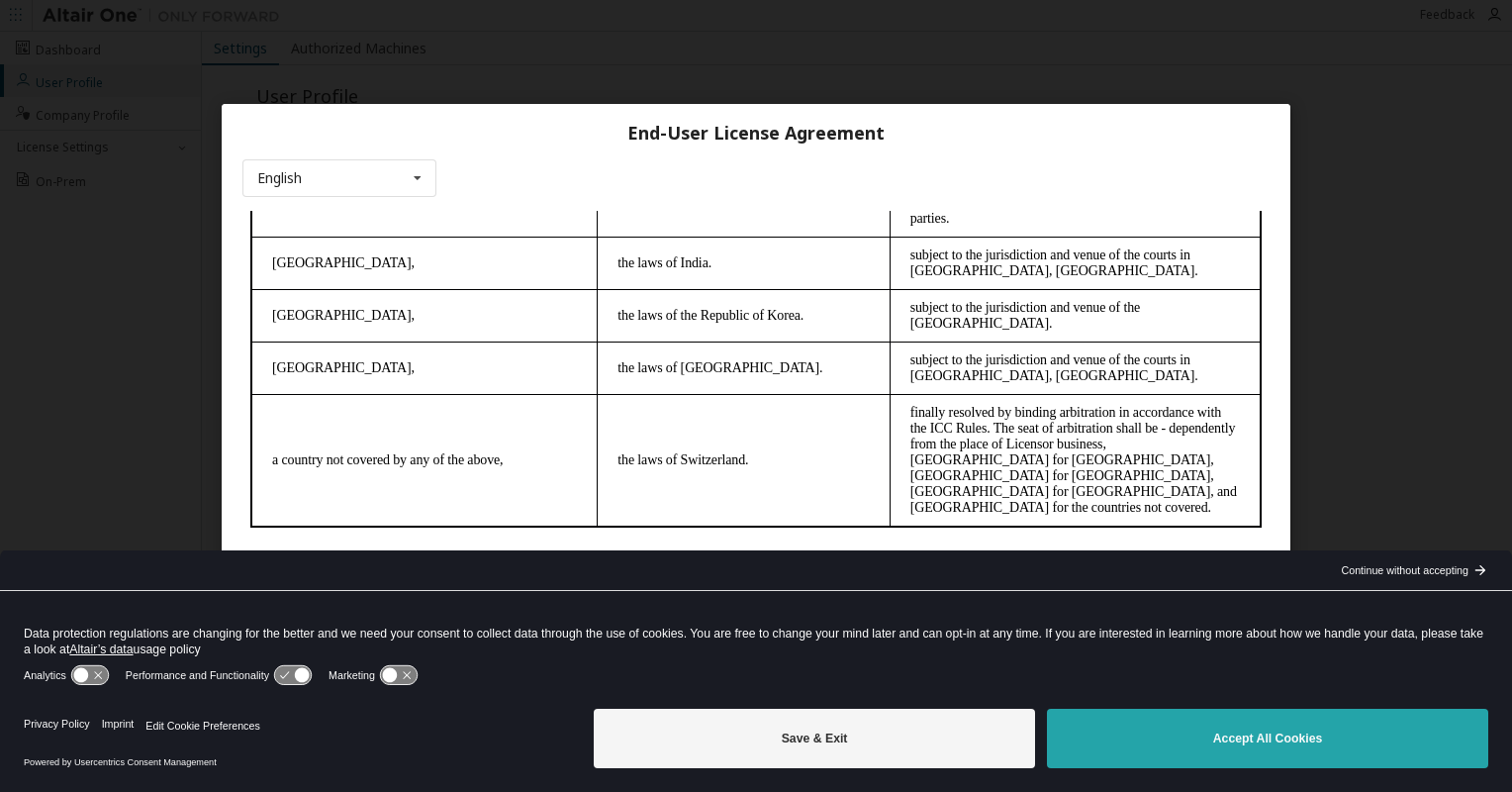 click on "Accept All Cookies" at bounding box center (1268, 739) 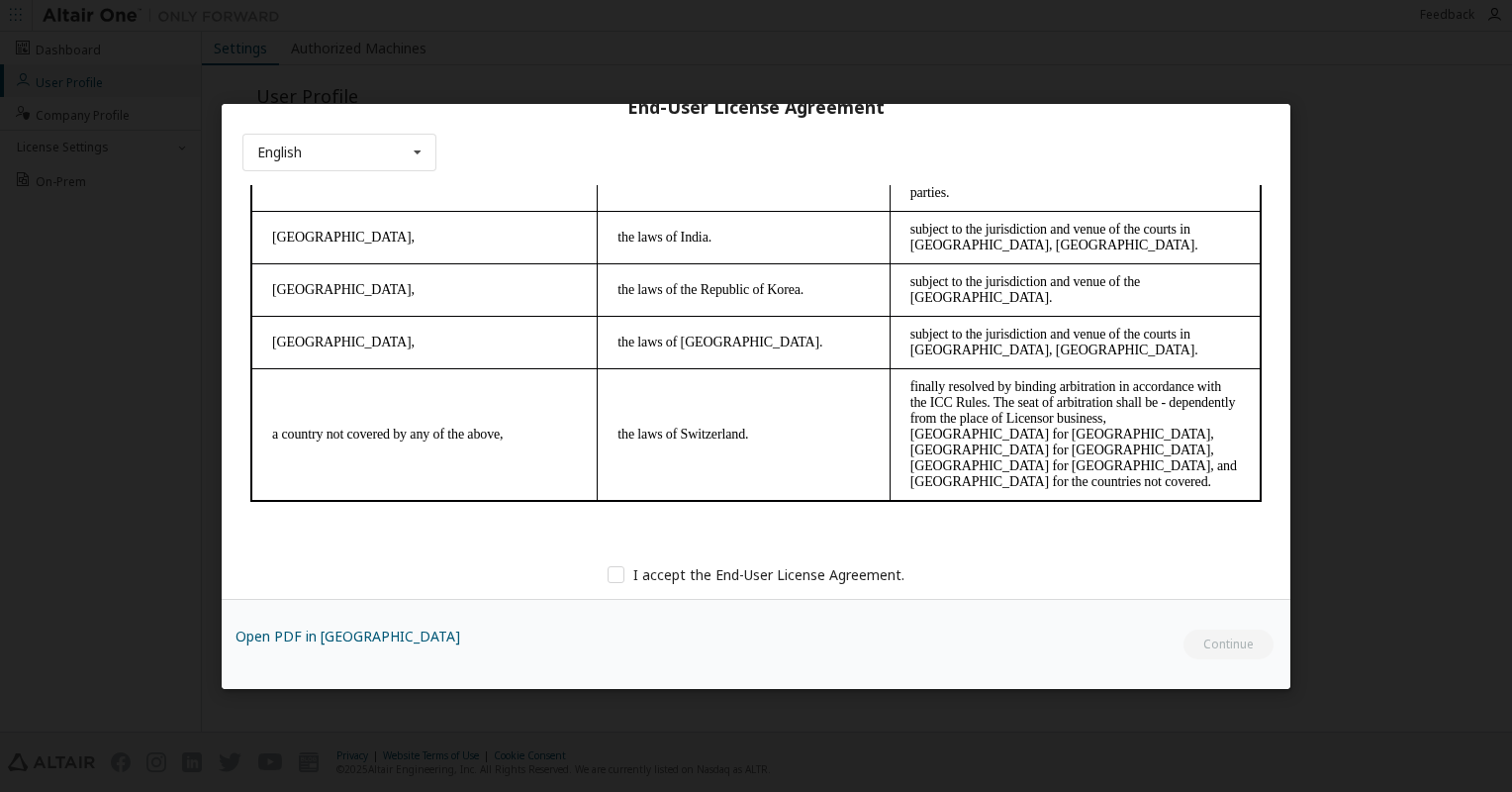 scroll, scrollTop: 51, scrollLeft: 0, axis: vertical 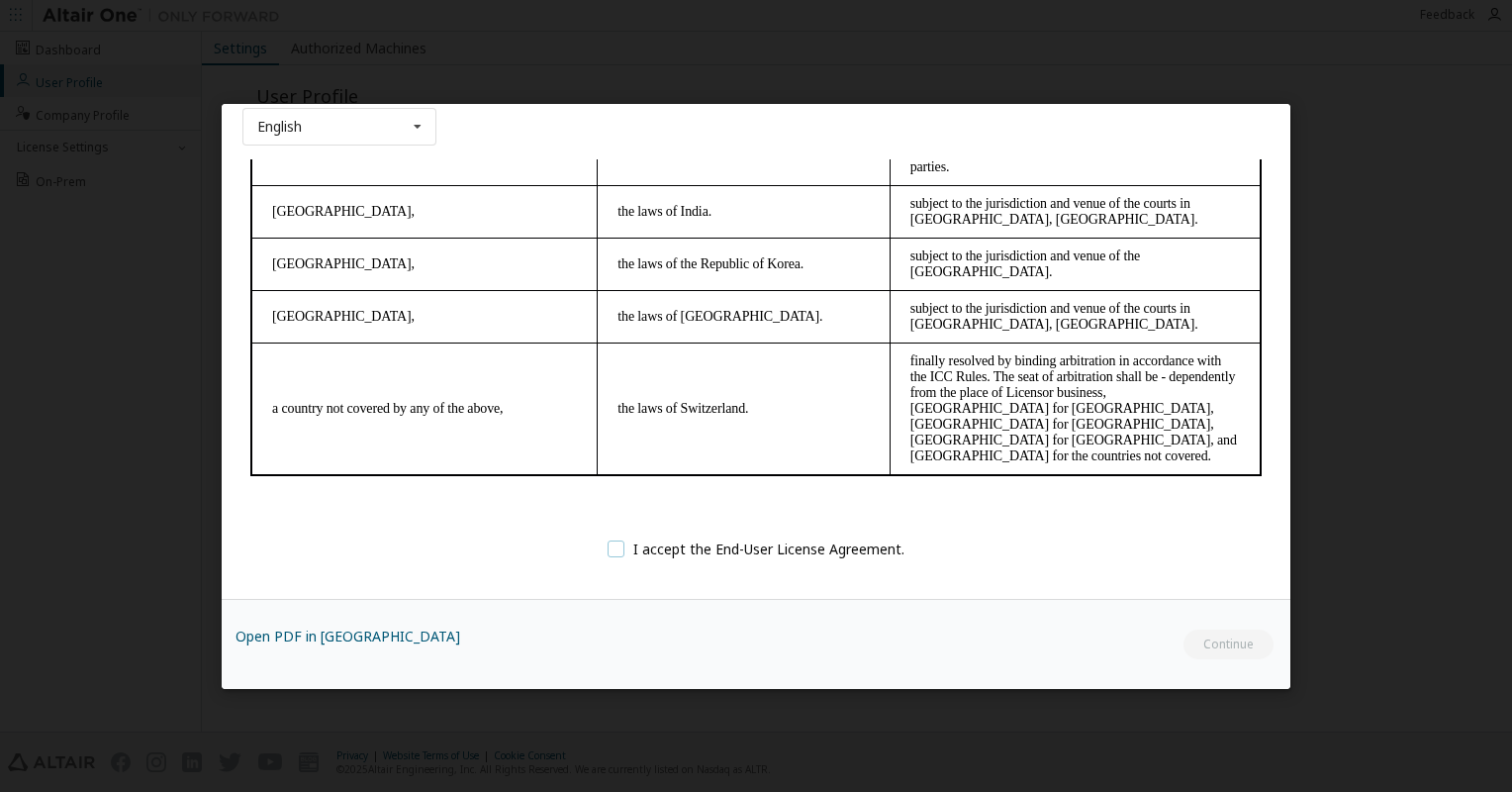 click on "I accept the End-User License Agreement." at bounding box center [756, 548] 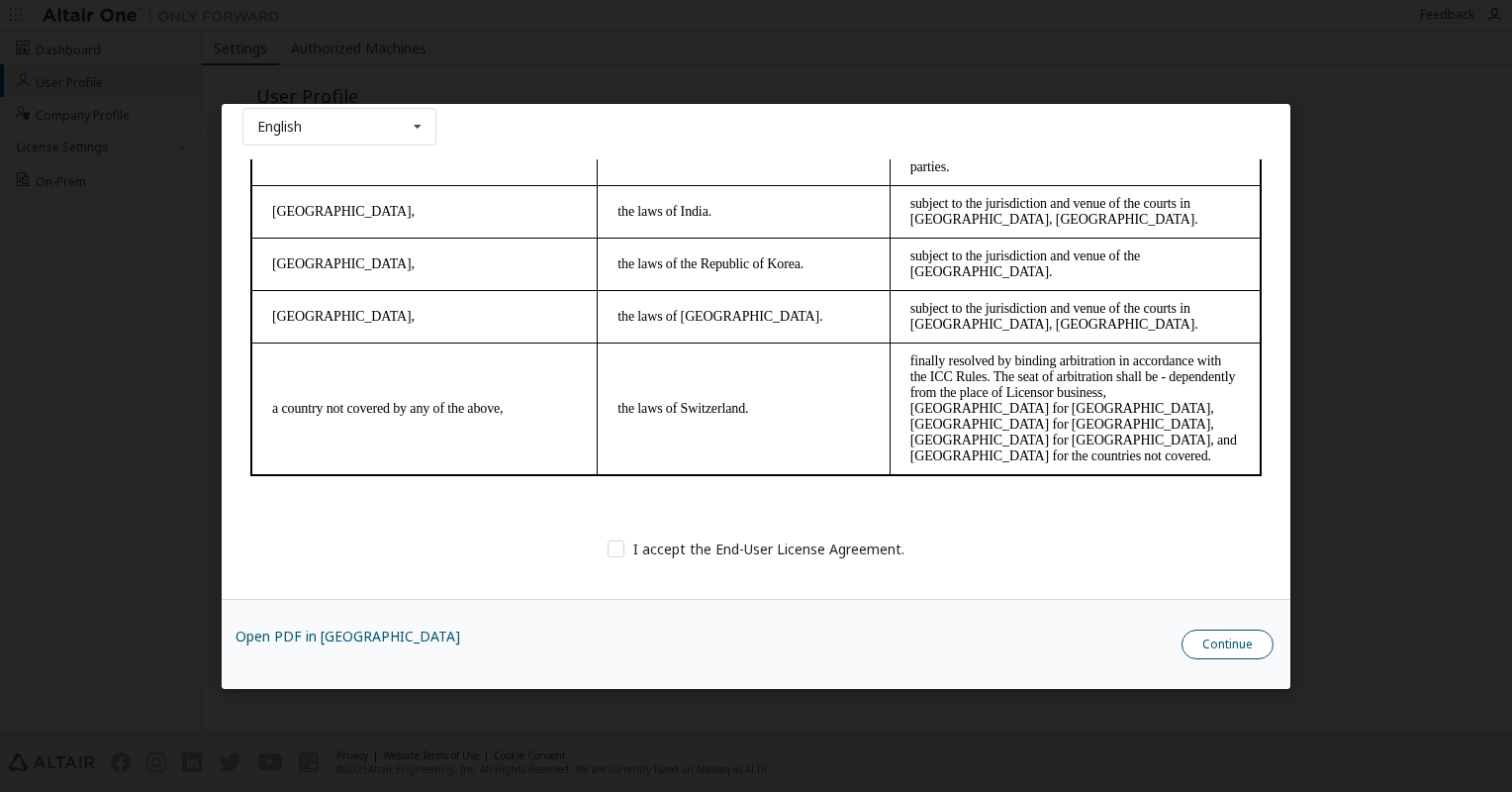 click on "Continue" at bounding box center (1227, 644) 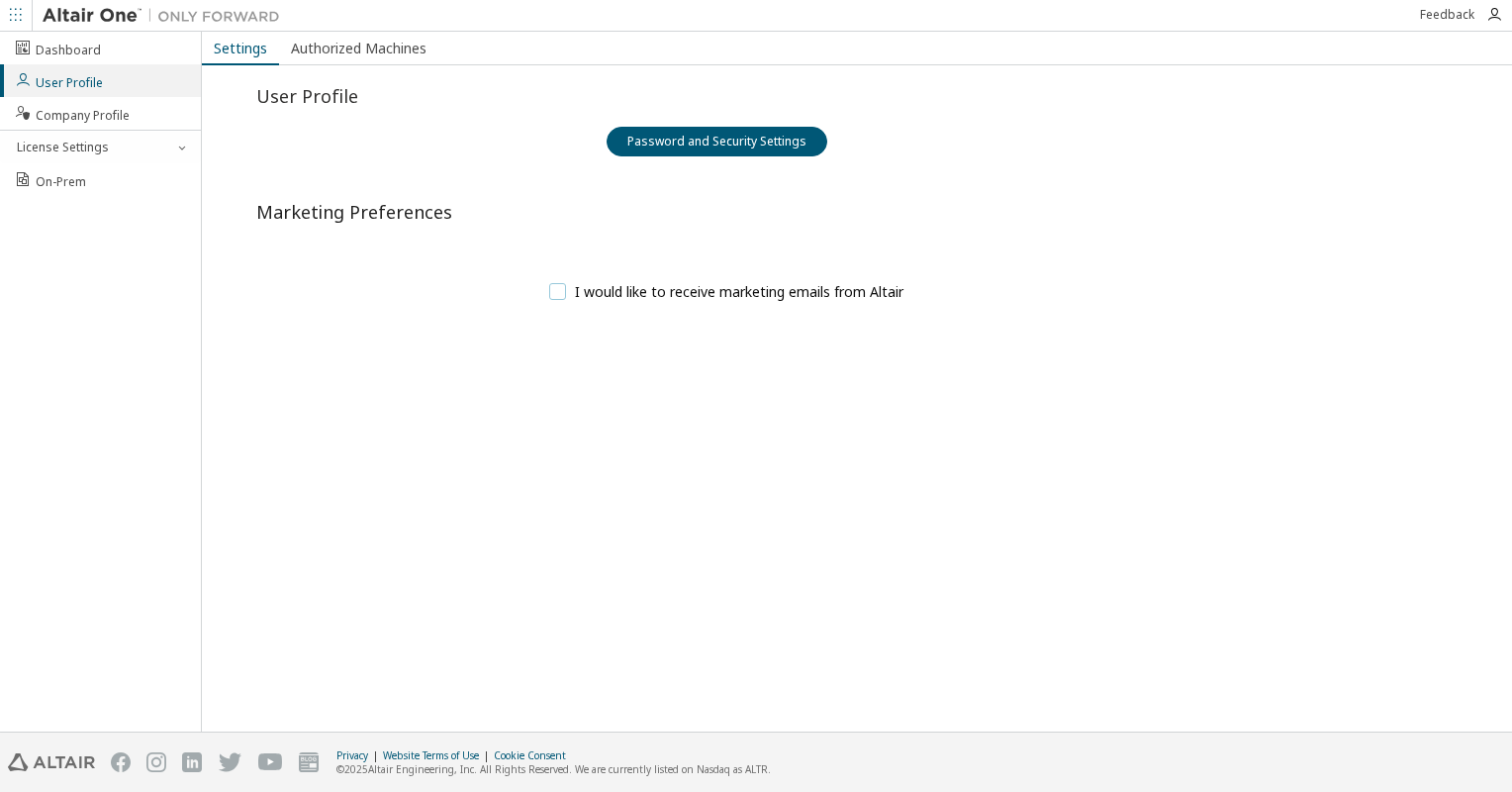 click on "I would like to receive marketing emails from Altair" at bounding box center [726, 291] 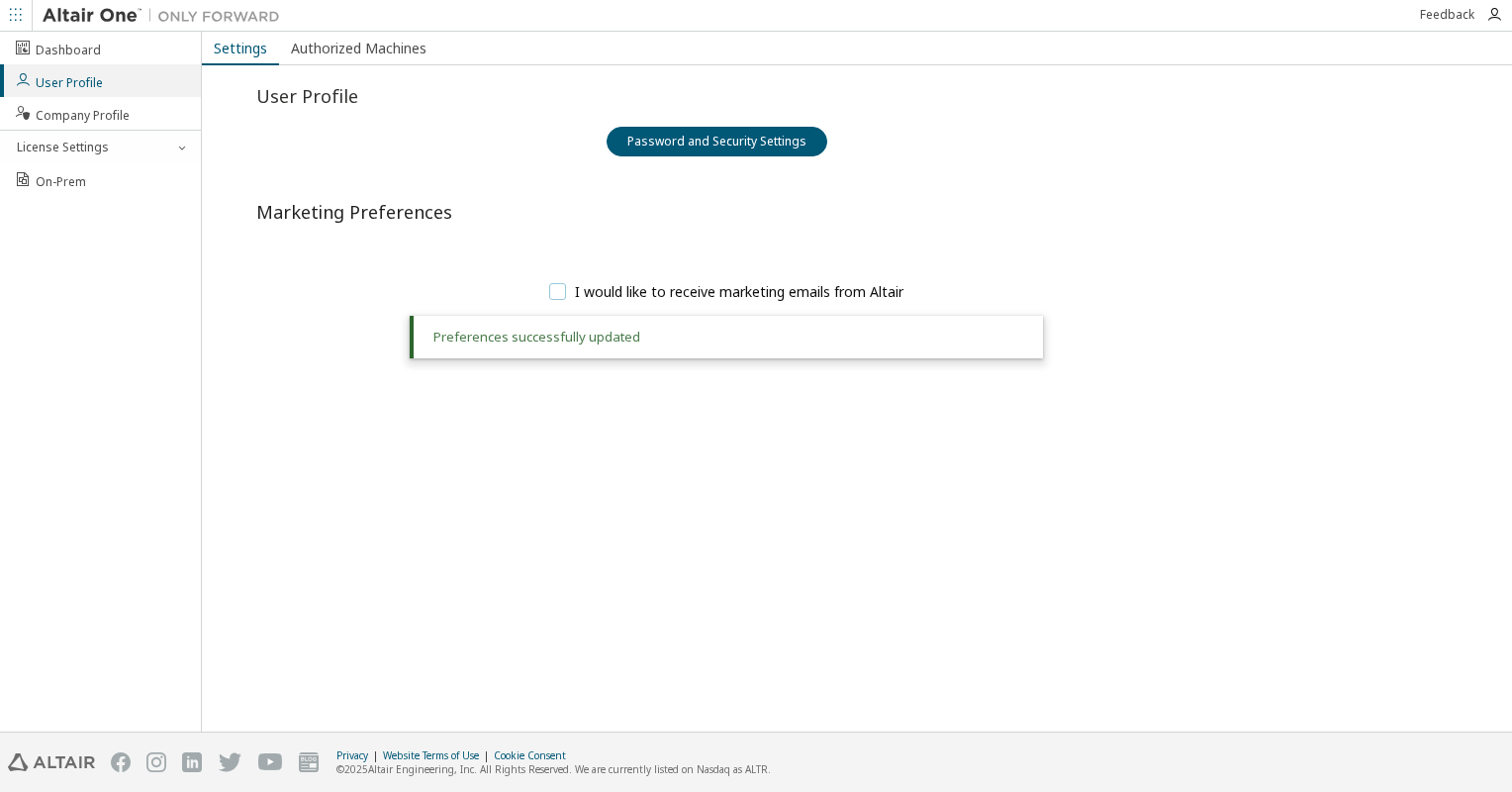 click on "I would like to receive marketing emails from Altair" at bounding box center (726, 291) 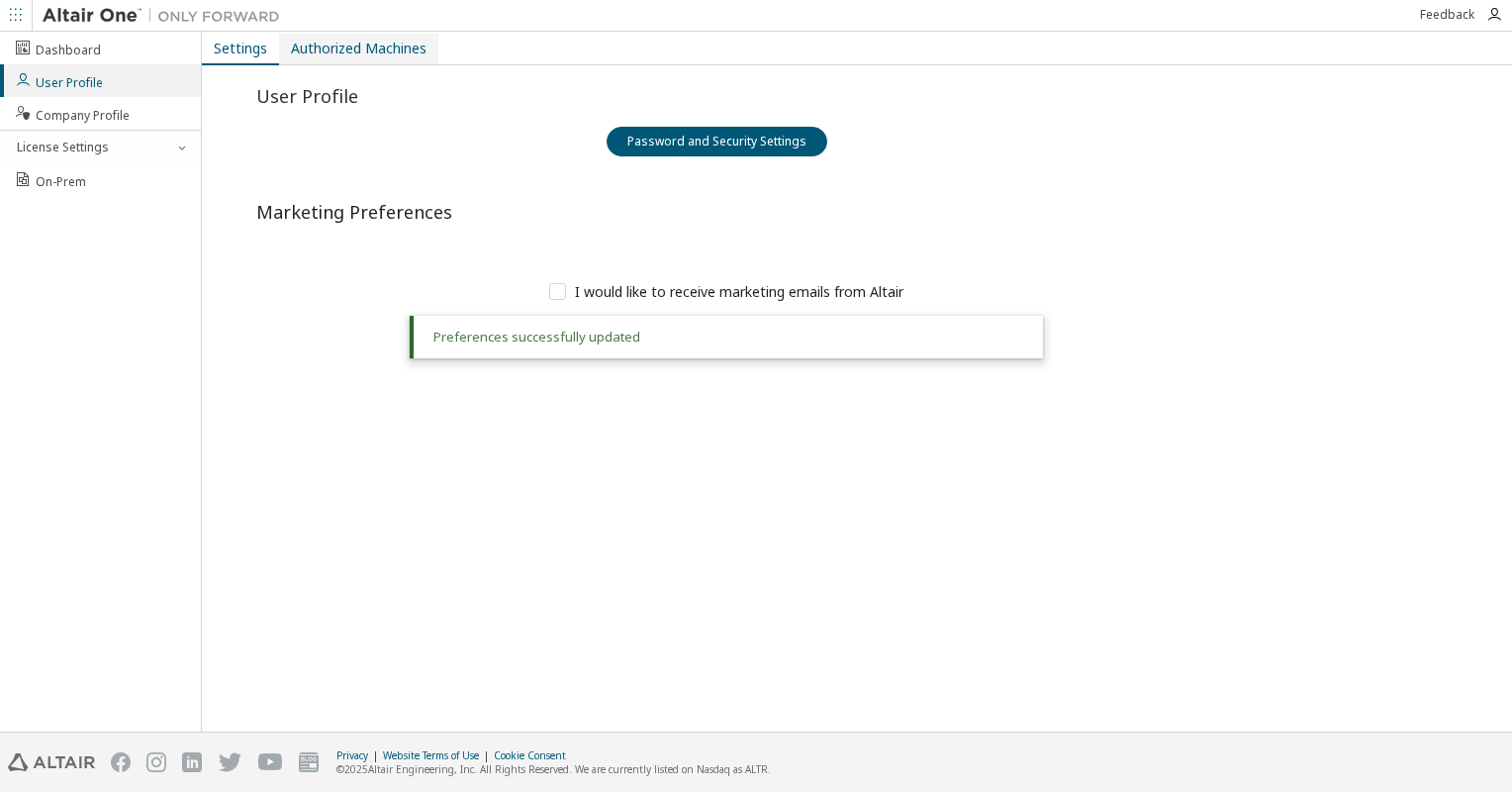 click on "Authorized Machines" at bounding box center [358, 49] 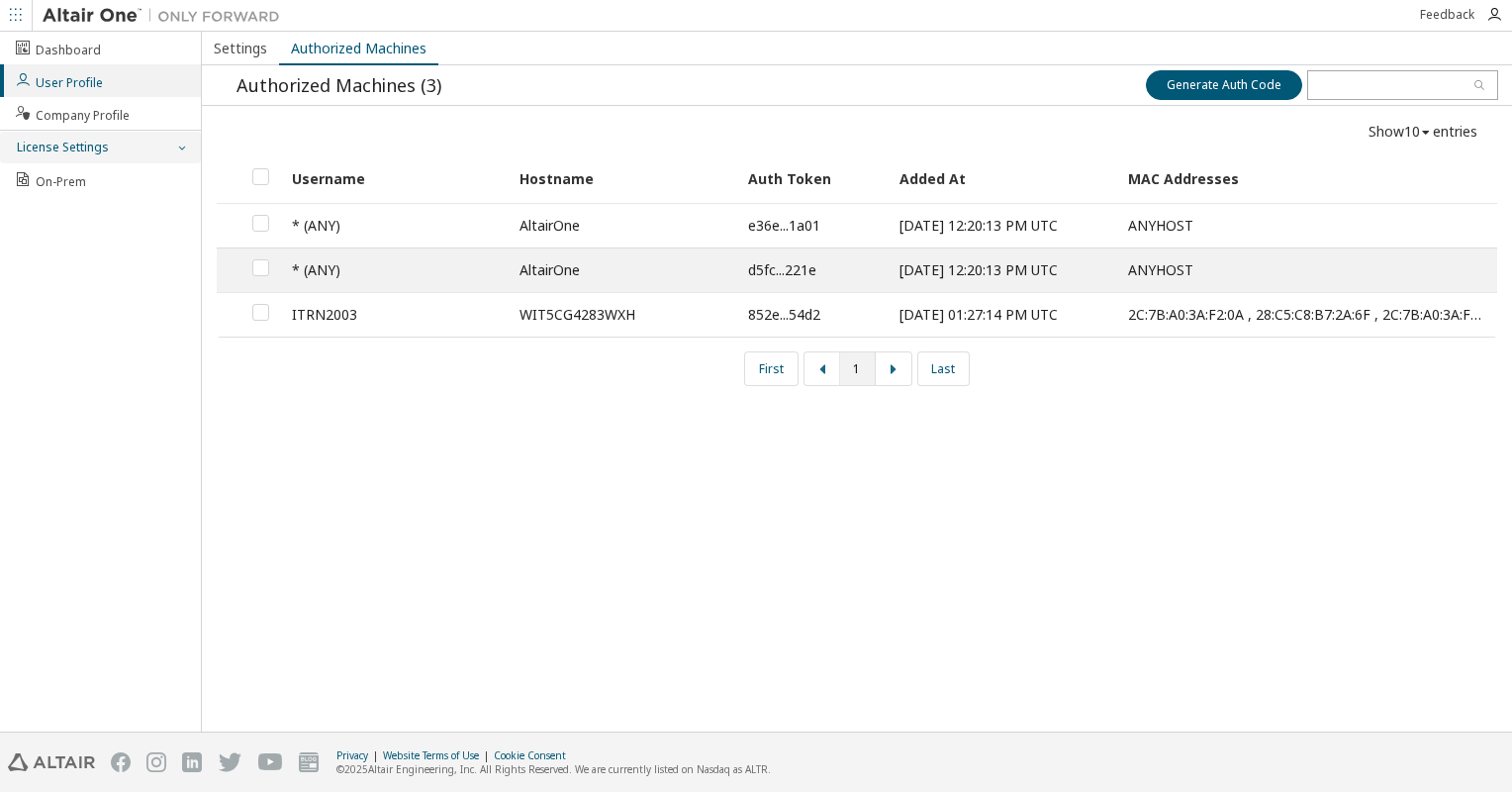 click at bounding box center [181, 148] 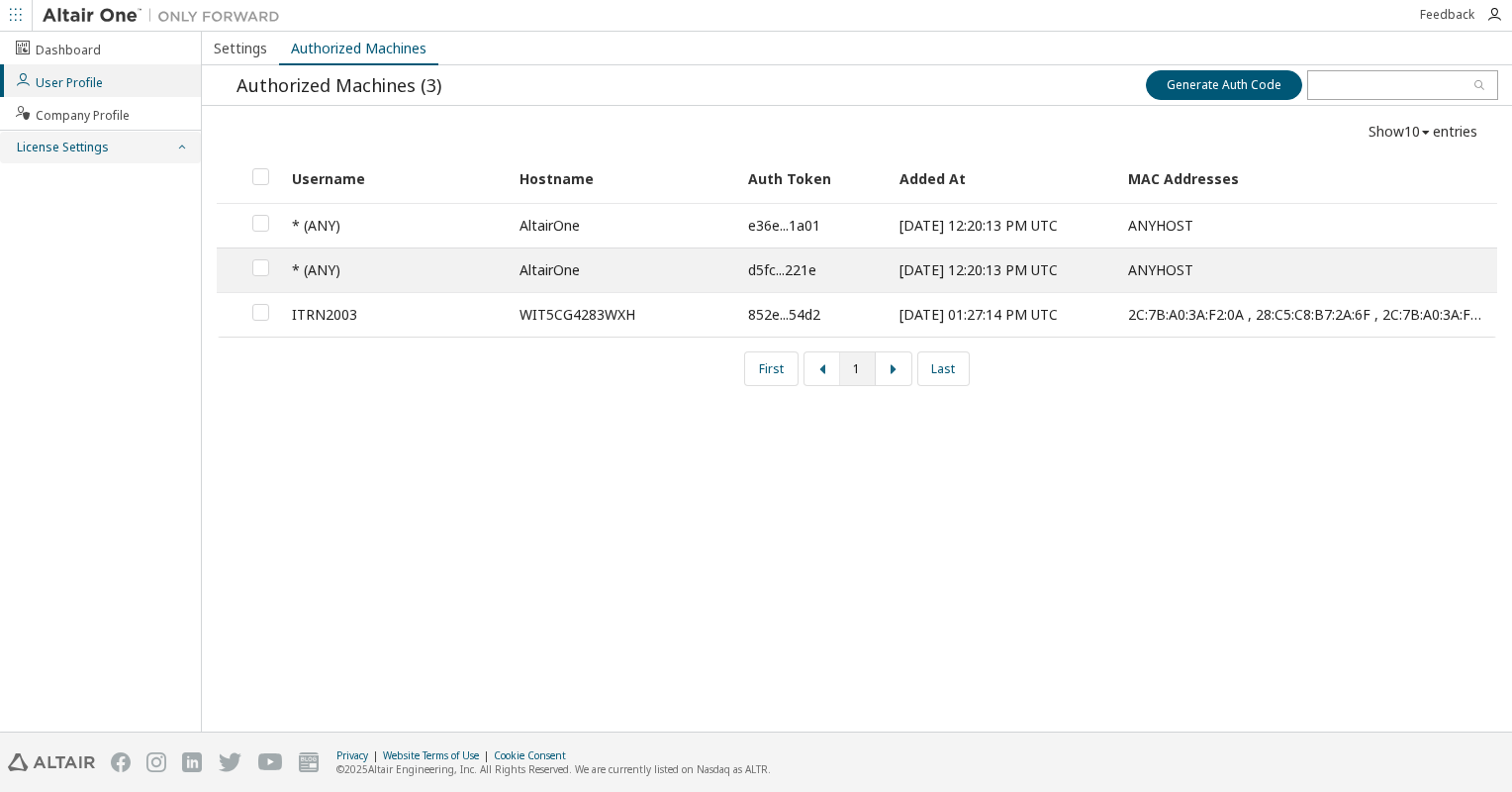 click at bounding box center (181, 148) 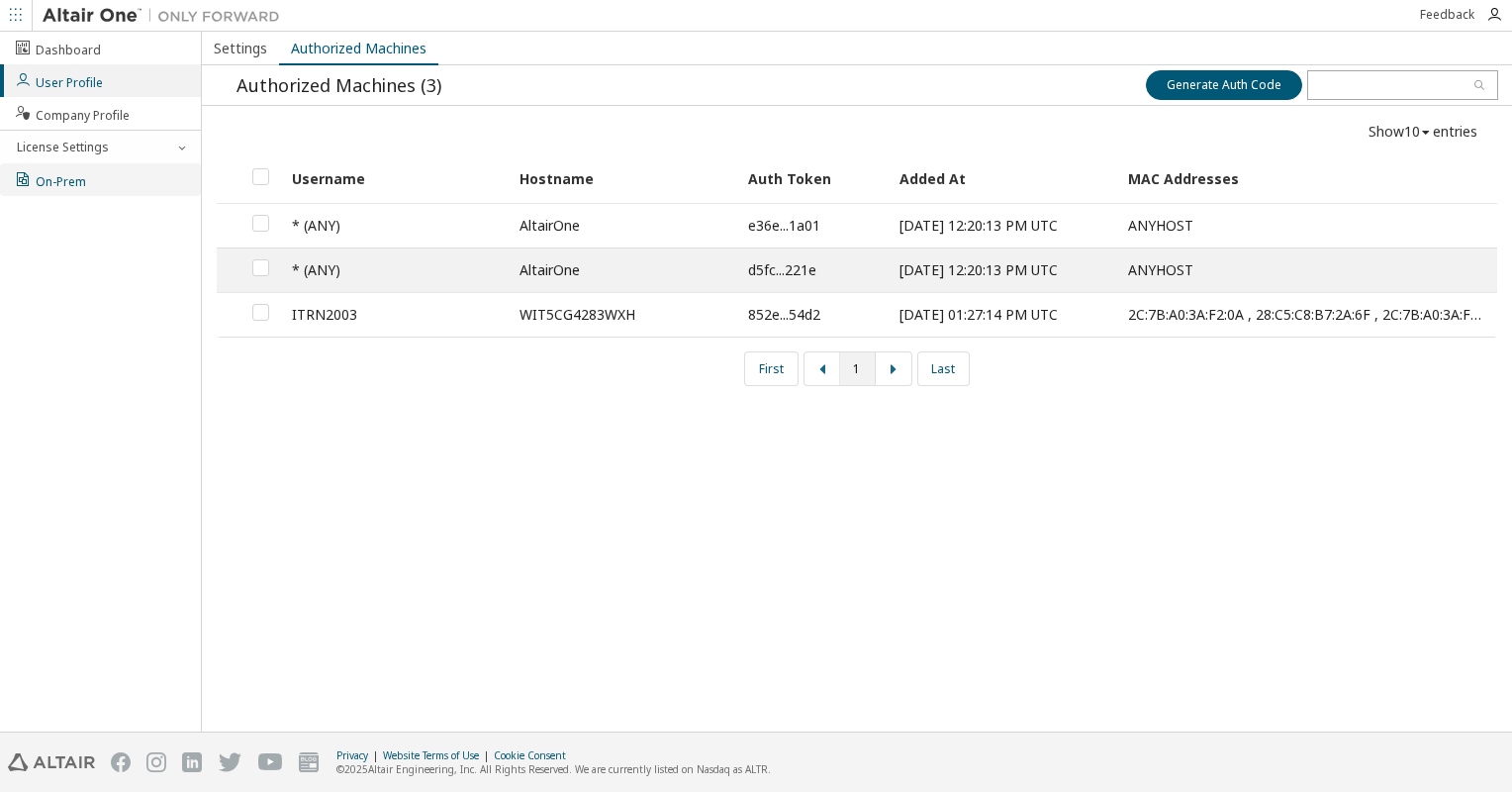 click on "On-Prem" at bounding box center (49, 179) 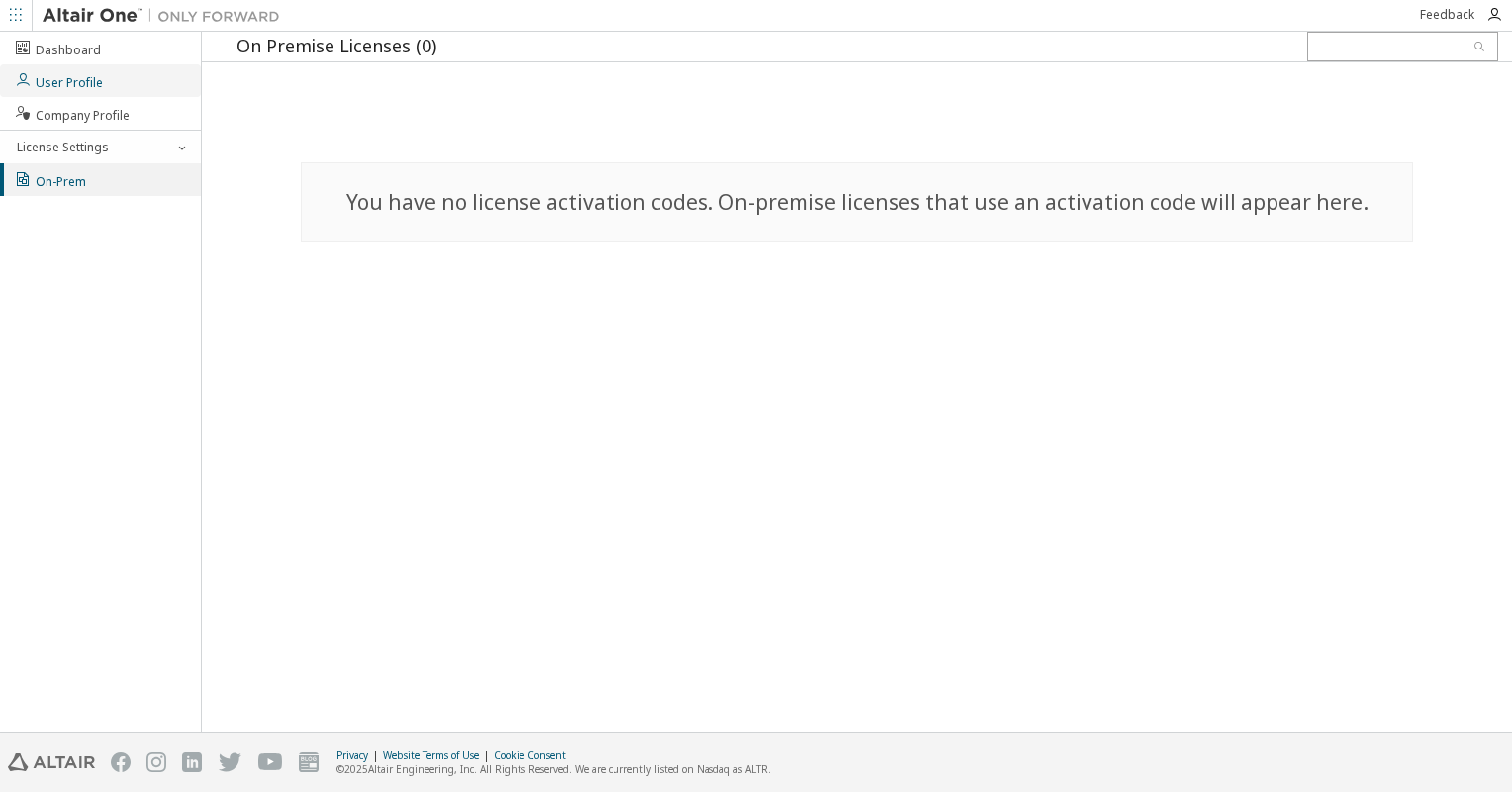 click on "User Profile" at bounding box center [100, 80] 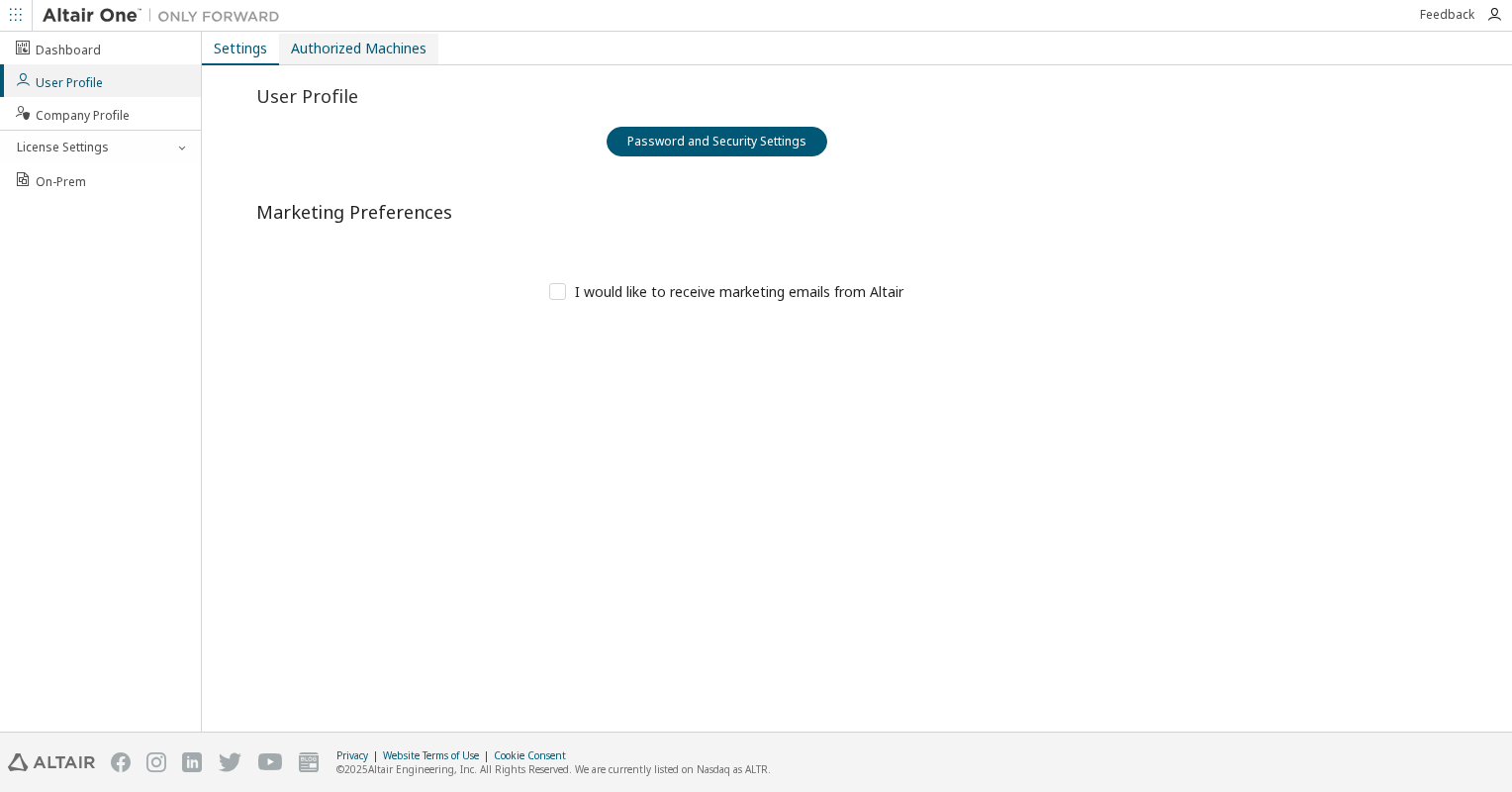 click on "Authorized Machines" at bounding box center (358, 49) 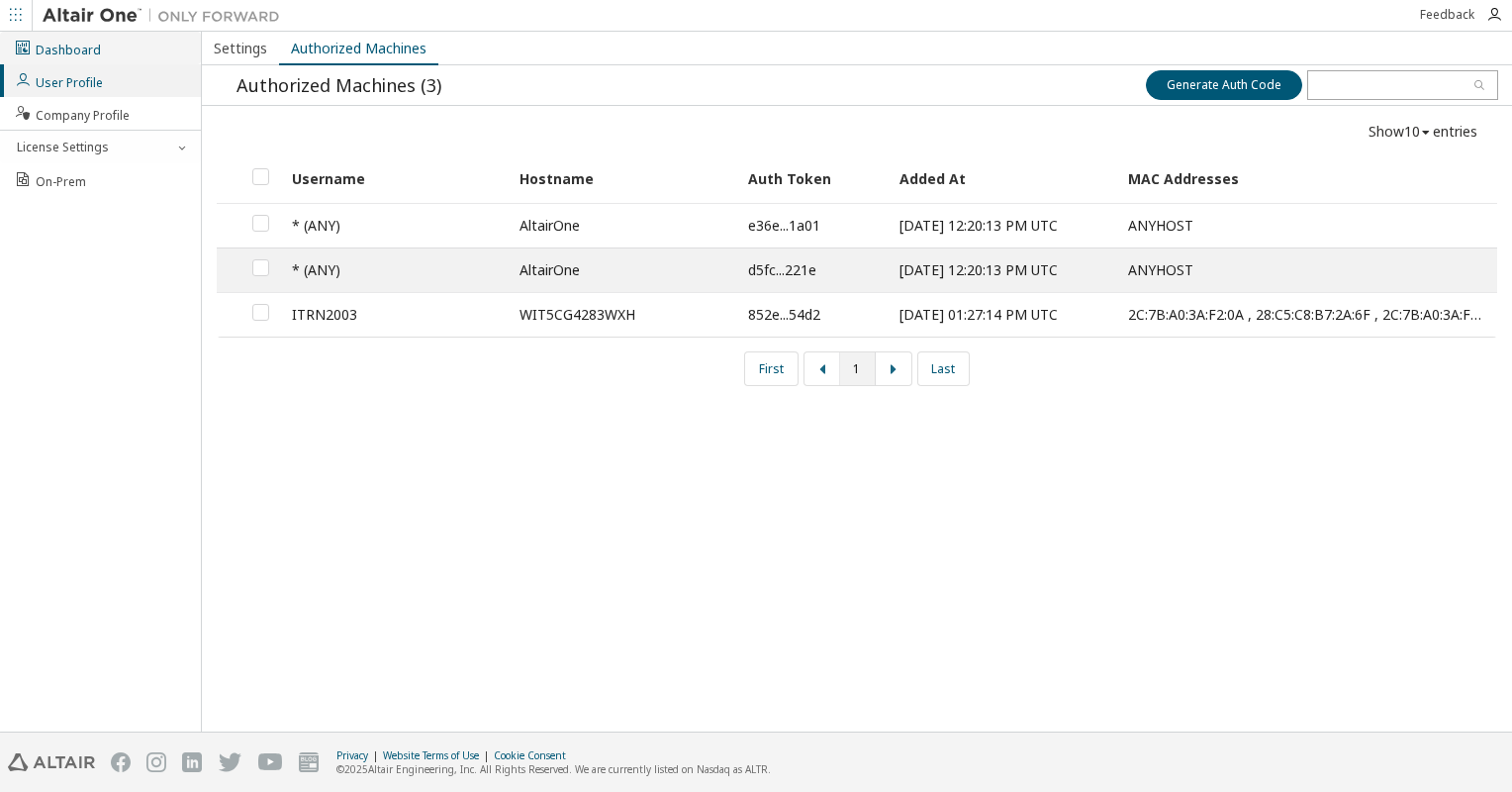 click on "Dashboard" at bounding box center (57, 48) 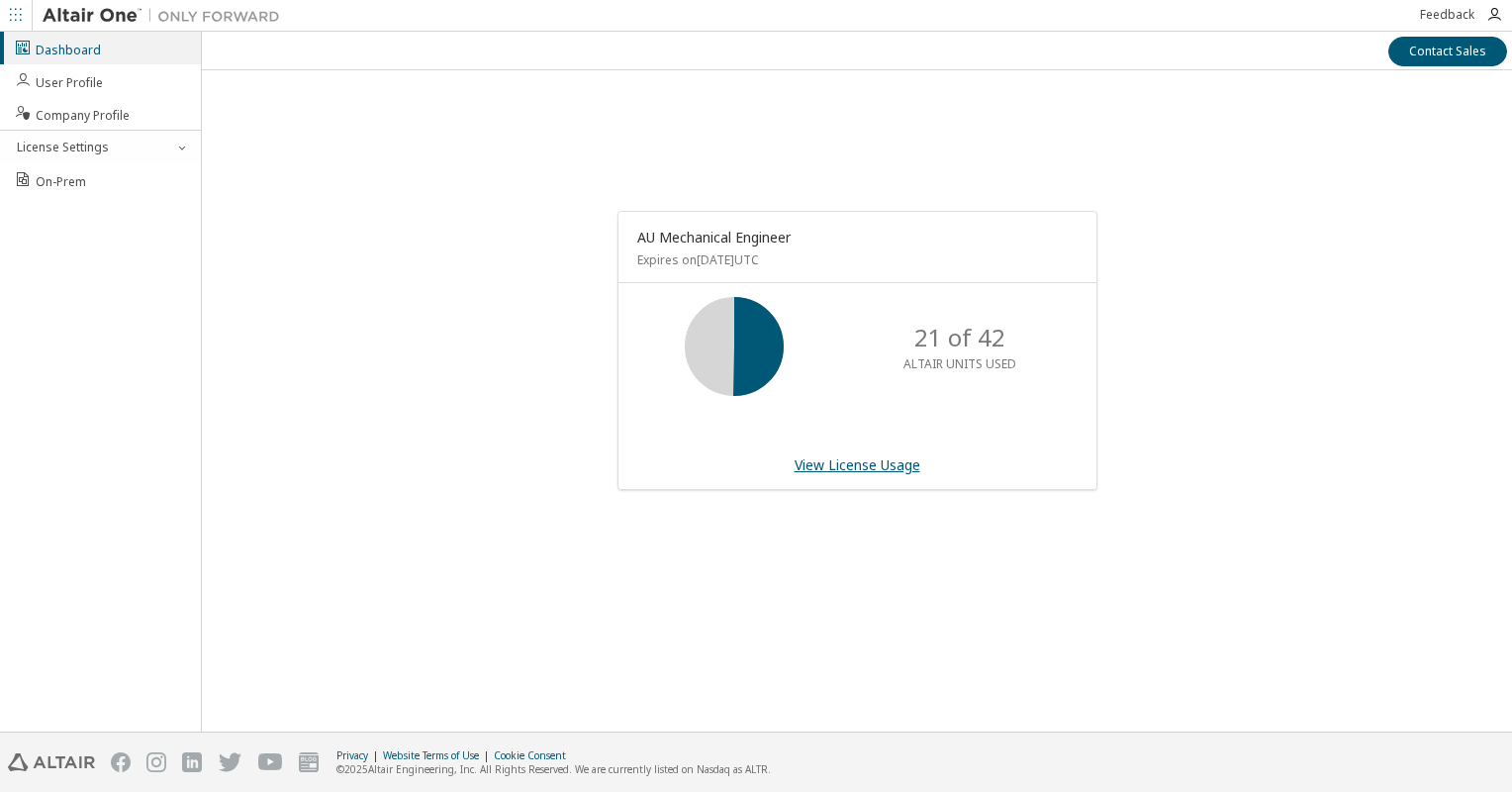 click on "View License Usage" at bounding box center [857, 464] 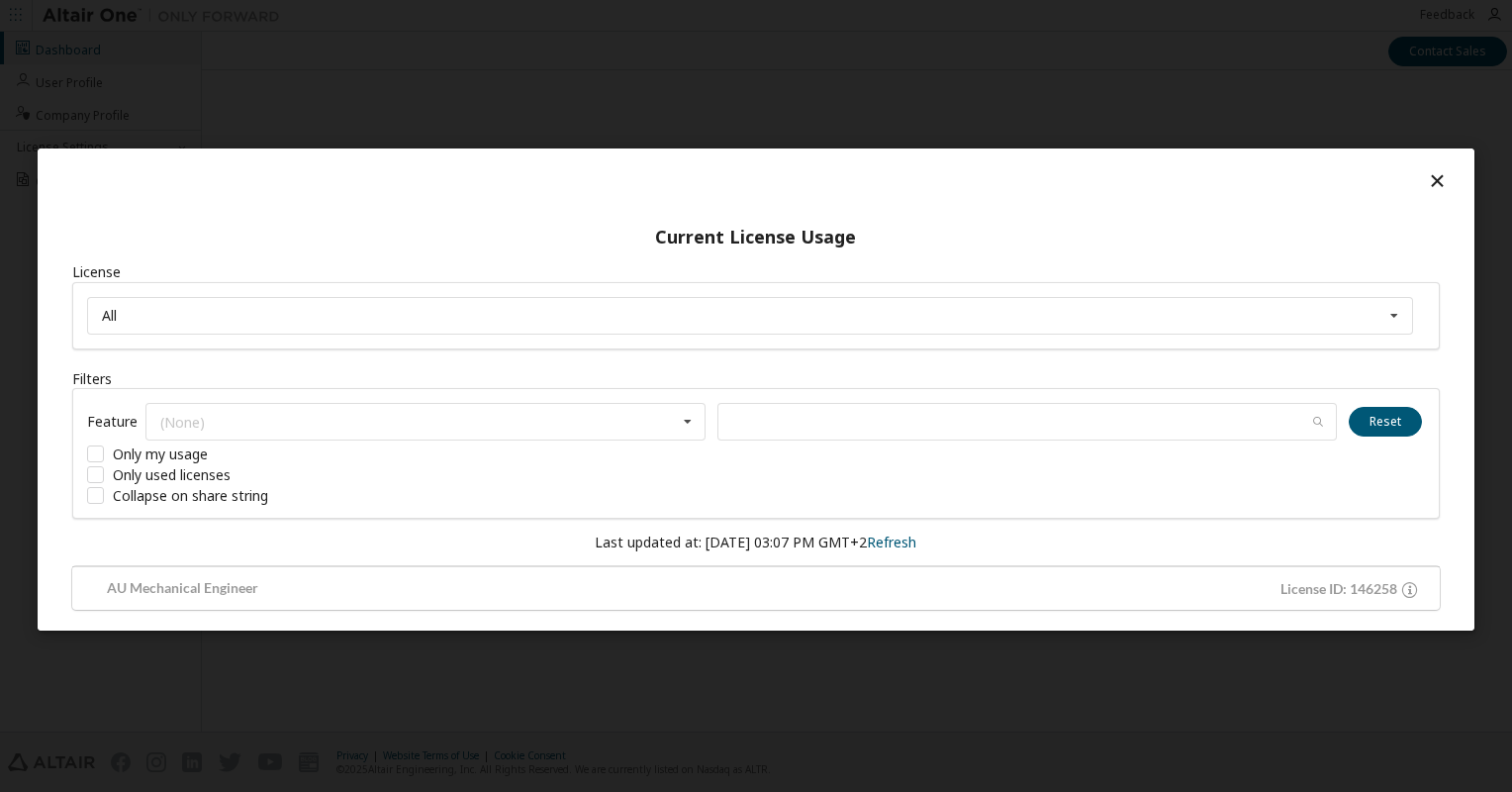 click at bounding box center [1438, 179] 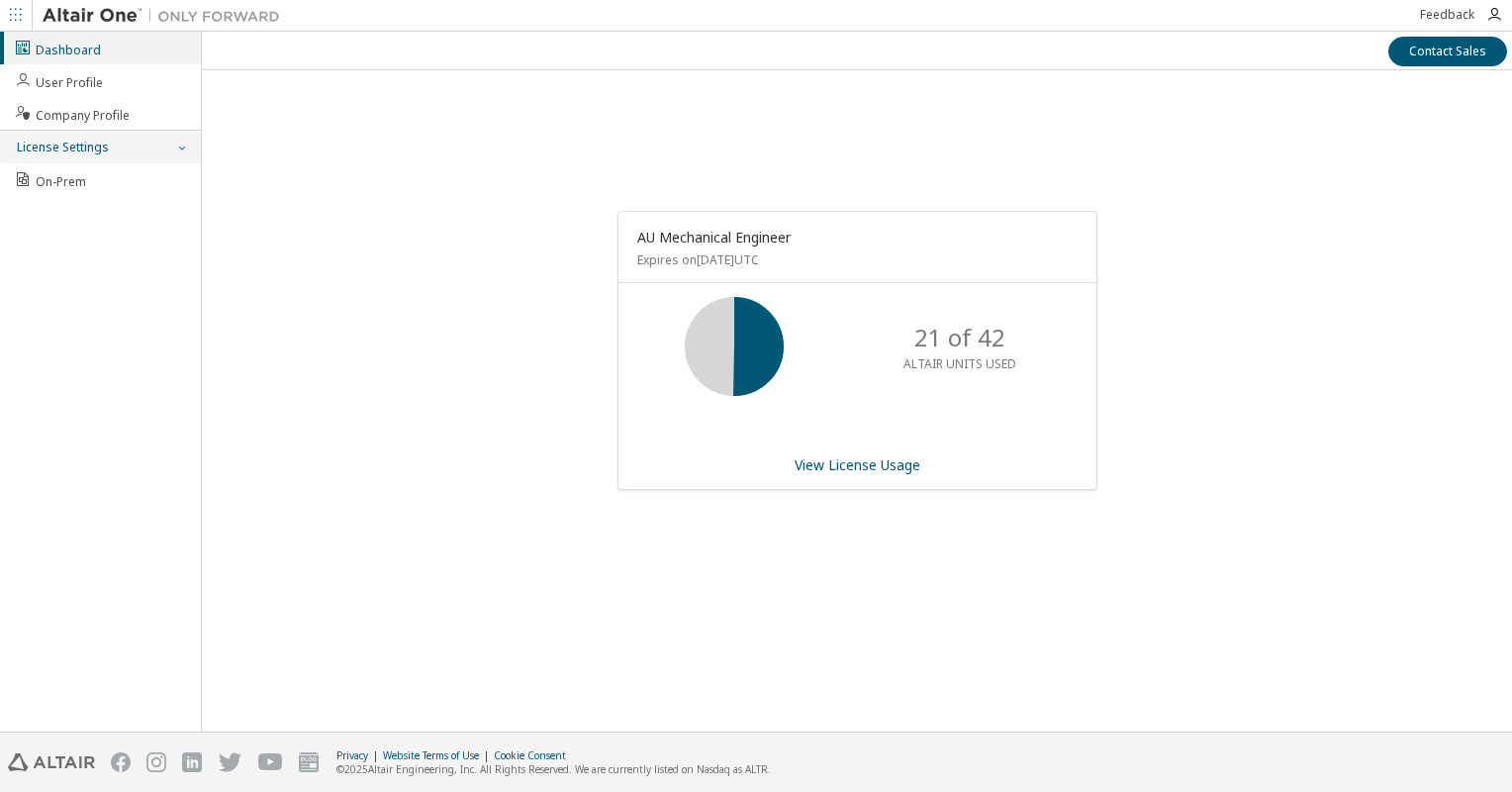 click on "License Settings" at bounding box center [100, 148] 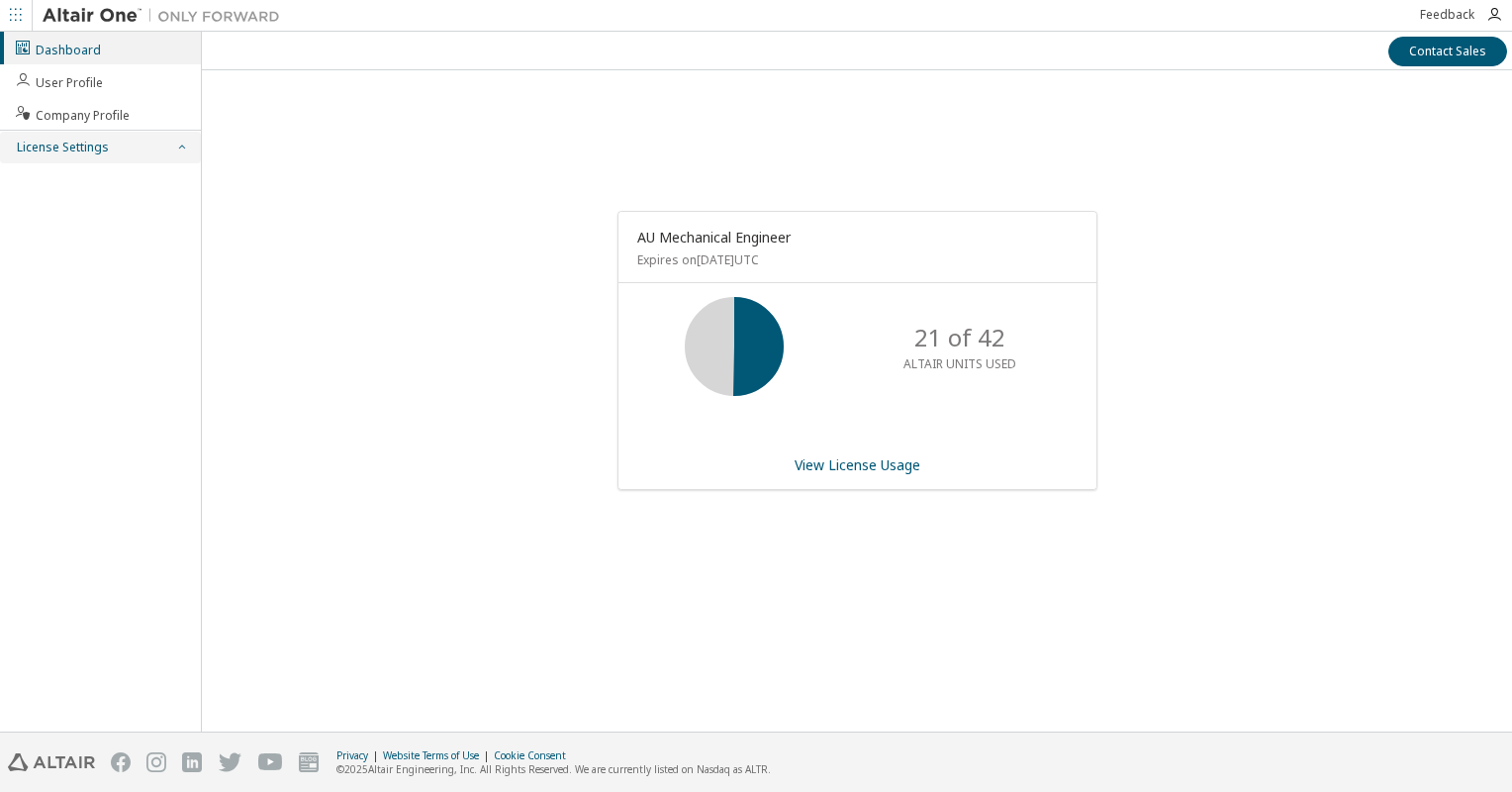 click on "License Settings" at bounding box center (100, 148) 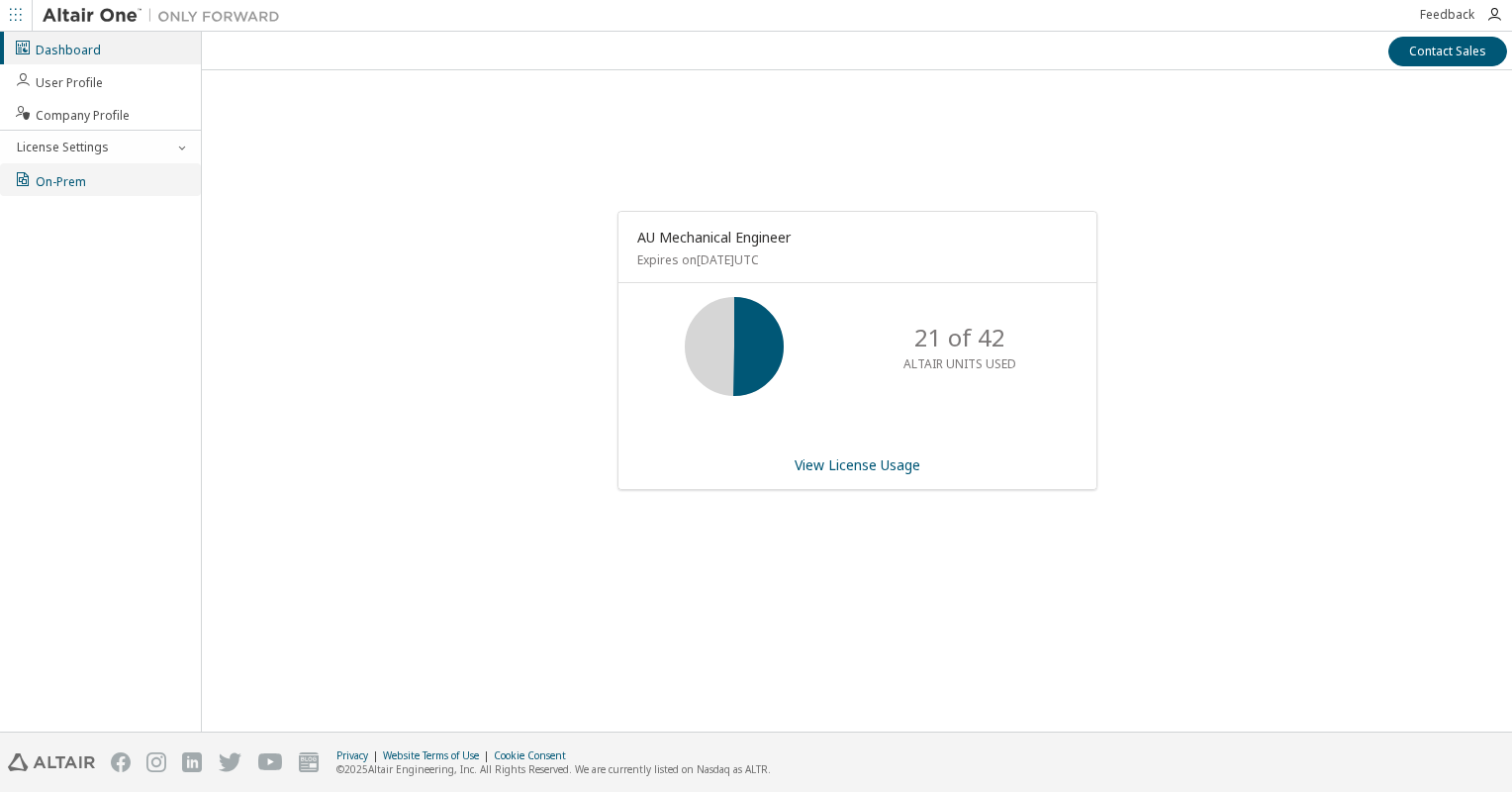 click on "On-Prem" at bounding box center [100, 179] 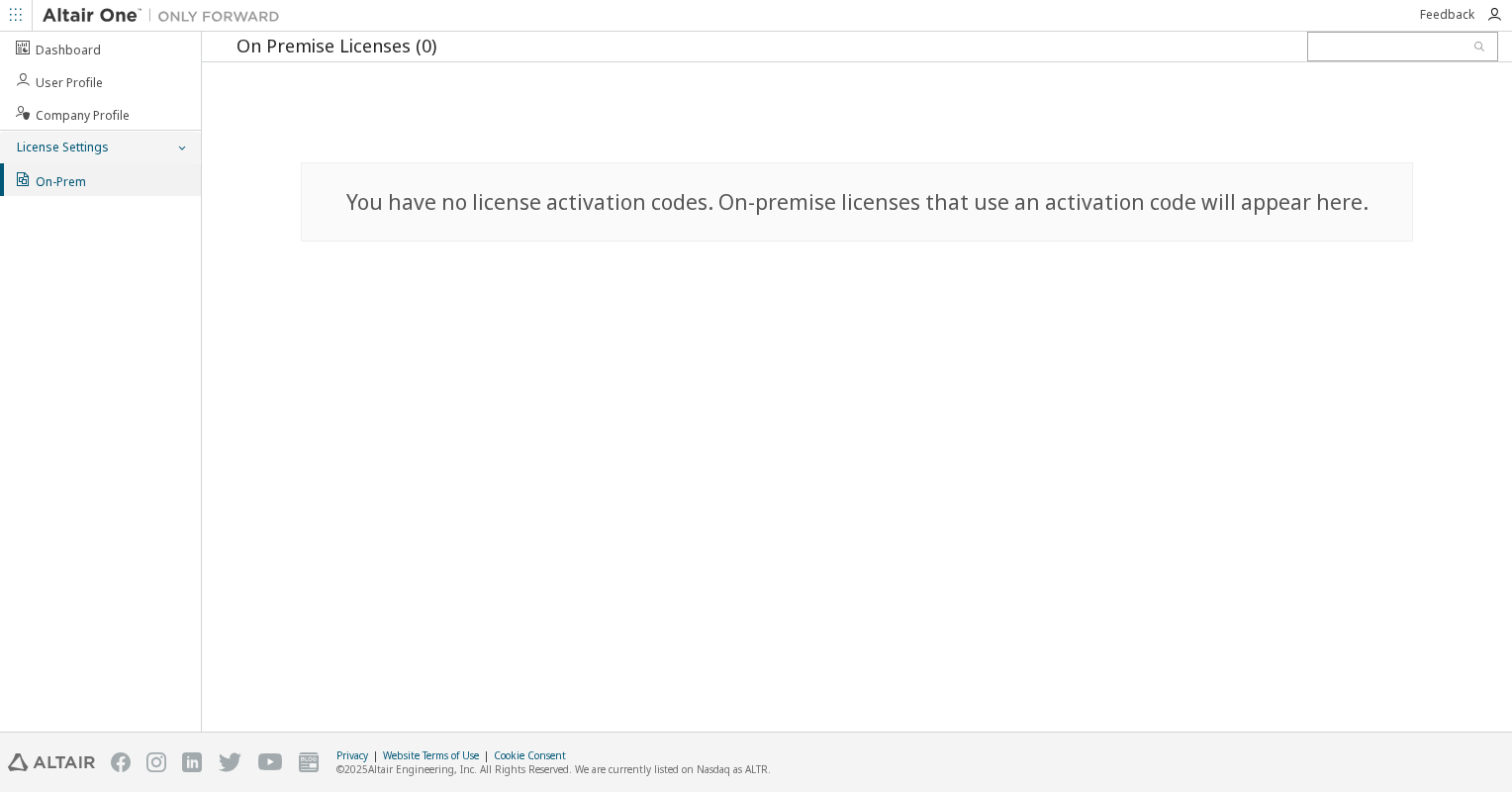 click on "License Settings" at bounding box center (61, 148) 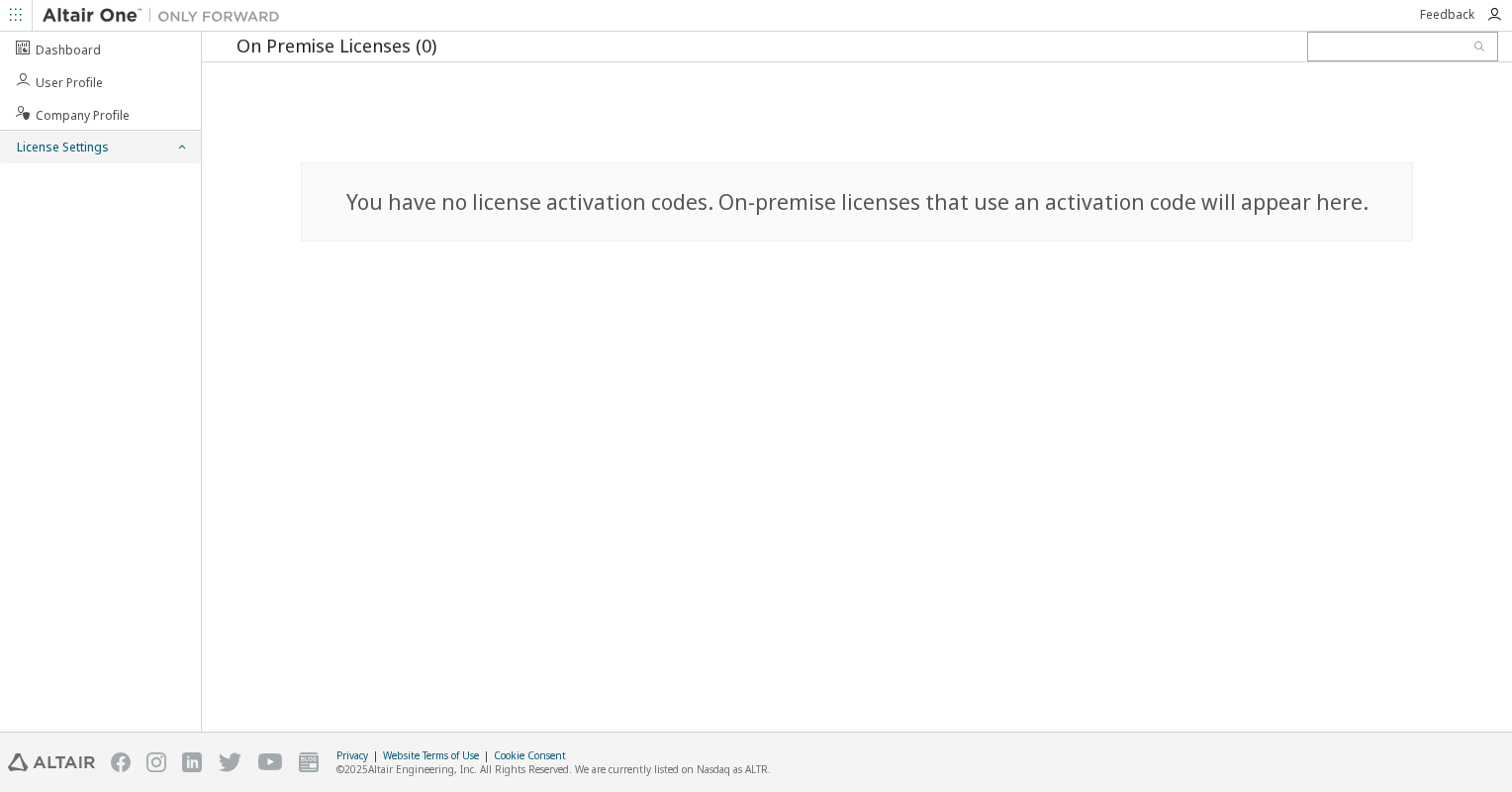 click on "License Settings" at bounding box center [61, 148] 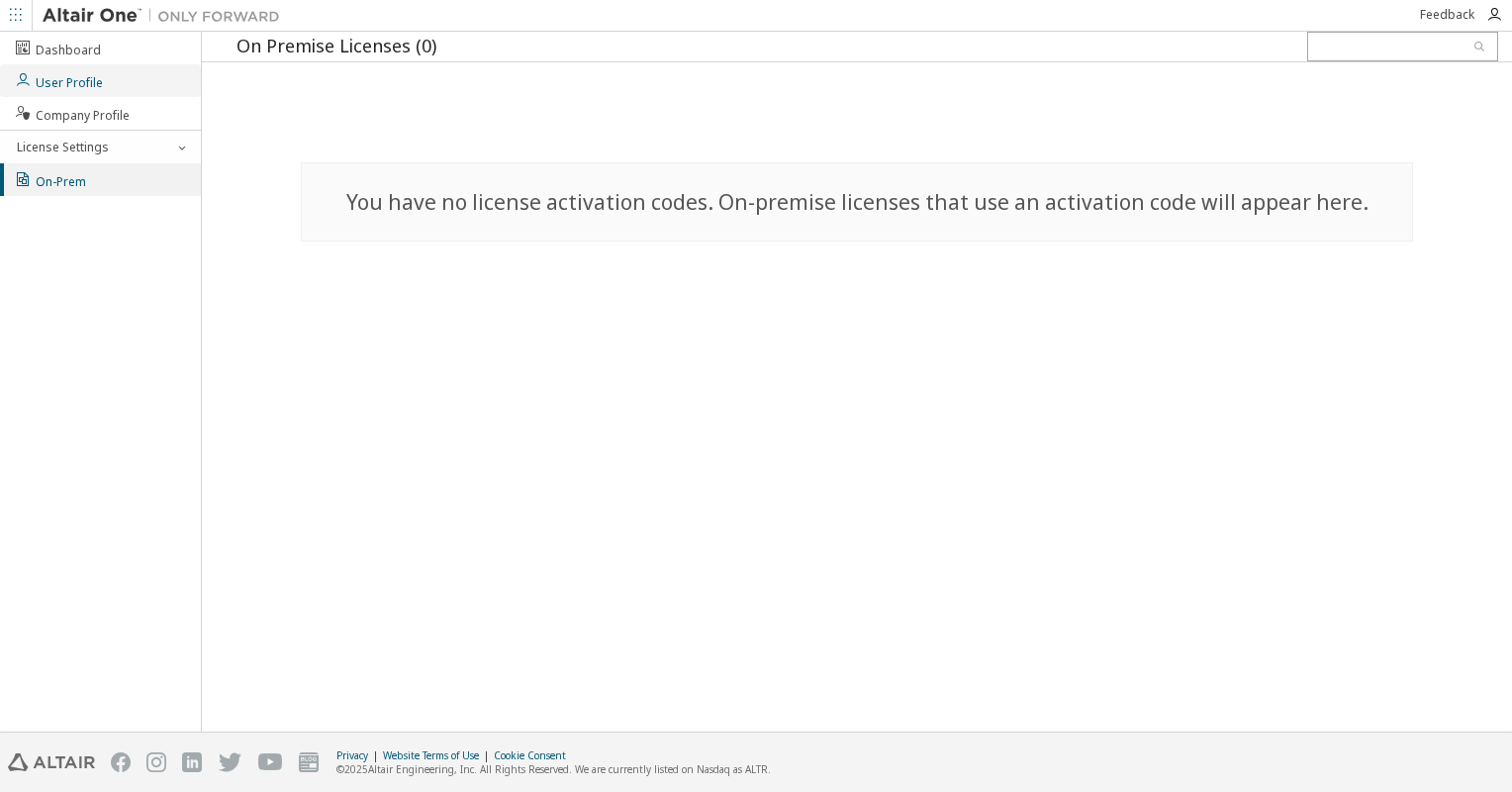 click on "User Profile" at bounding box center (100, 80) 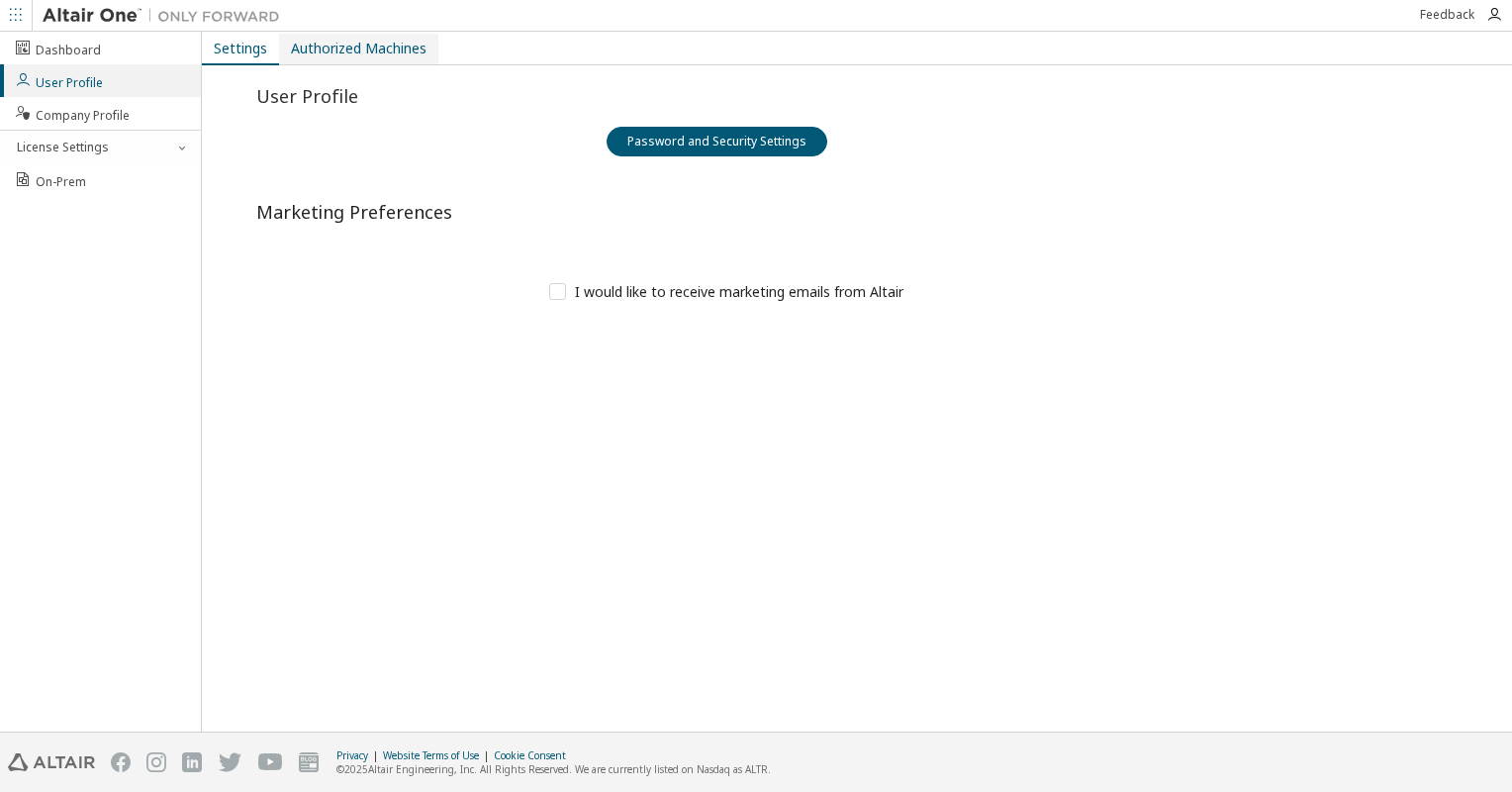 click on "Authorized Machines" at bounding box center [358, 49] 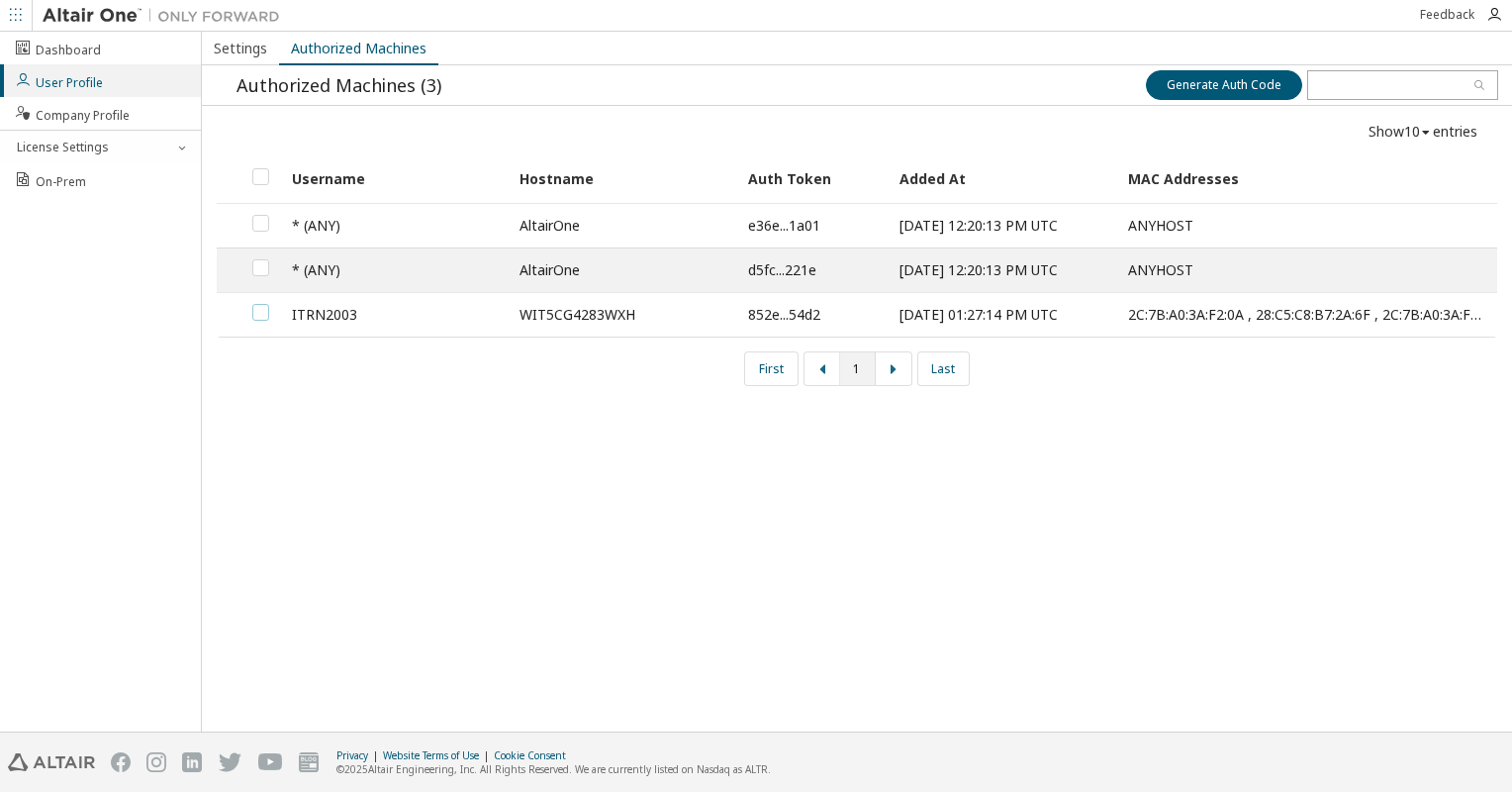click at bounding box center [260, 304] 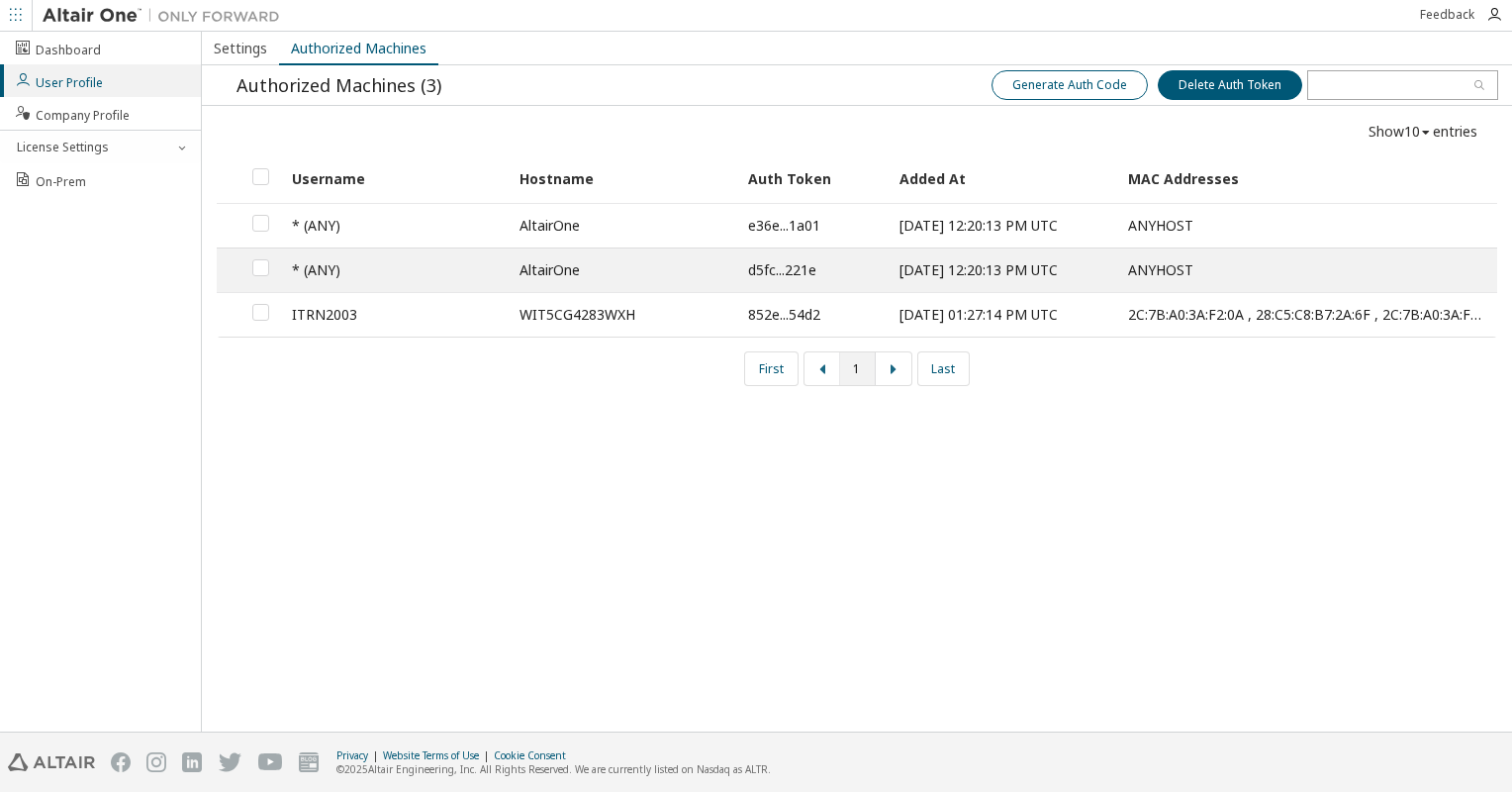 click on "Generate Auth Code" at bounding box center (1070, 85) 